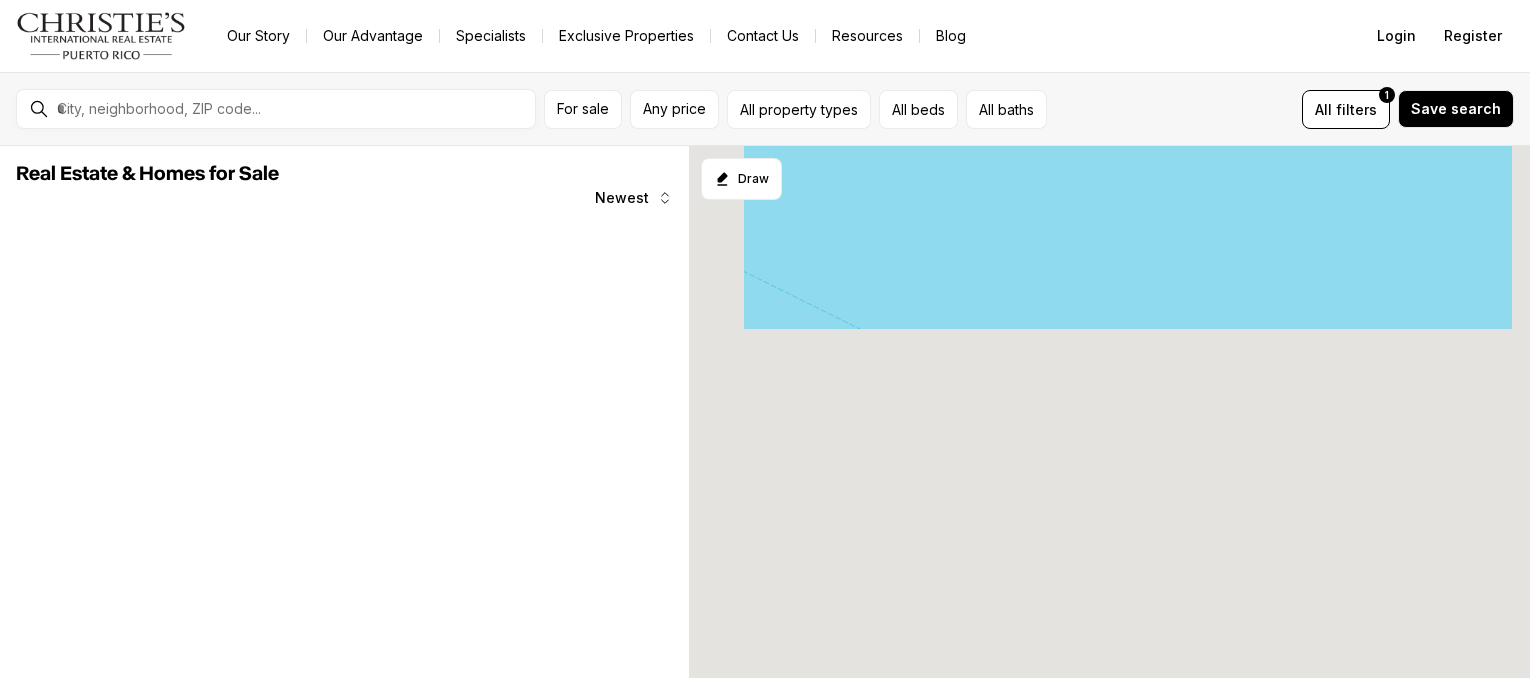 scroll, scrollTop: 0, scrollLeft: 0, axis: both 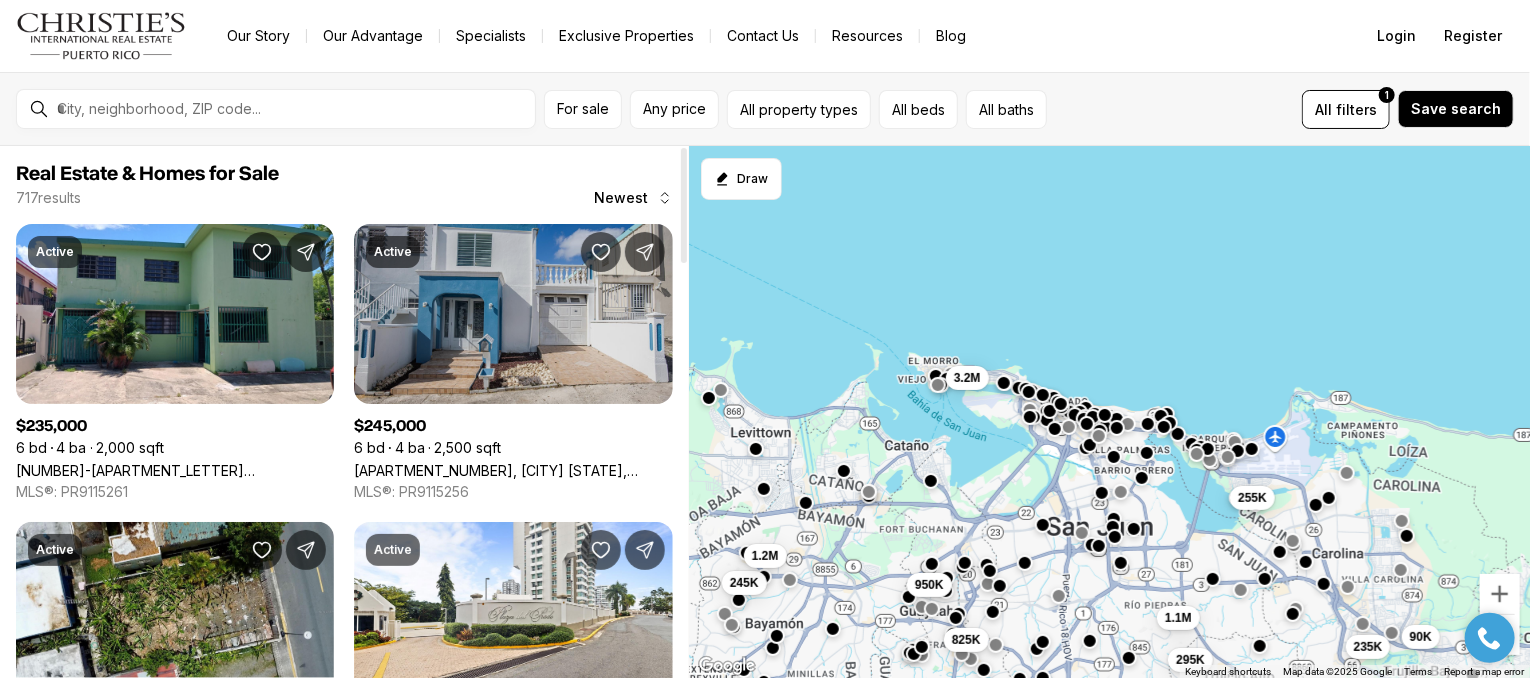 click on "P36 A, BAYAMON PR, 00959" at bounding box center [513, 470] 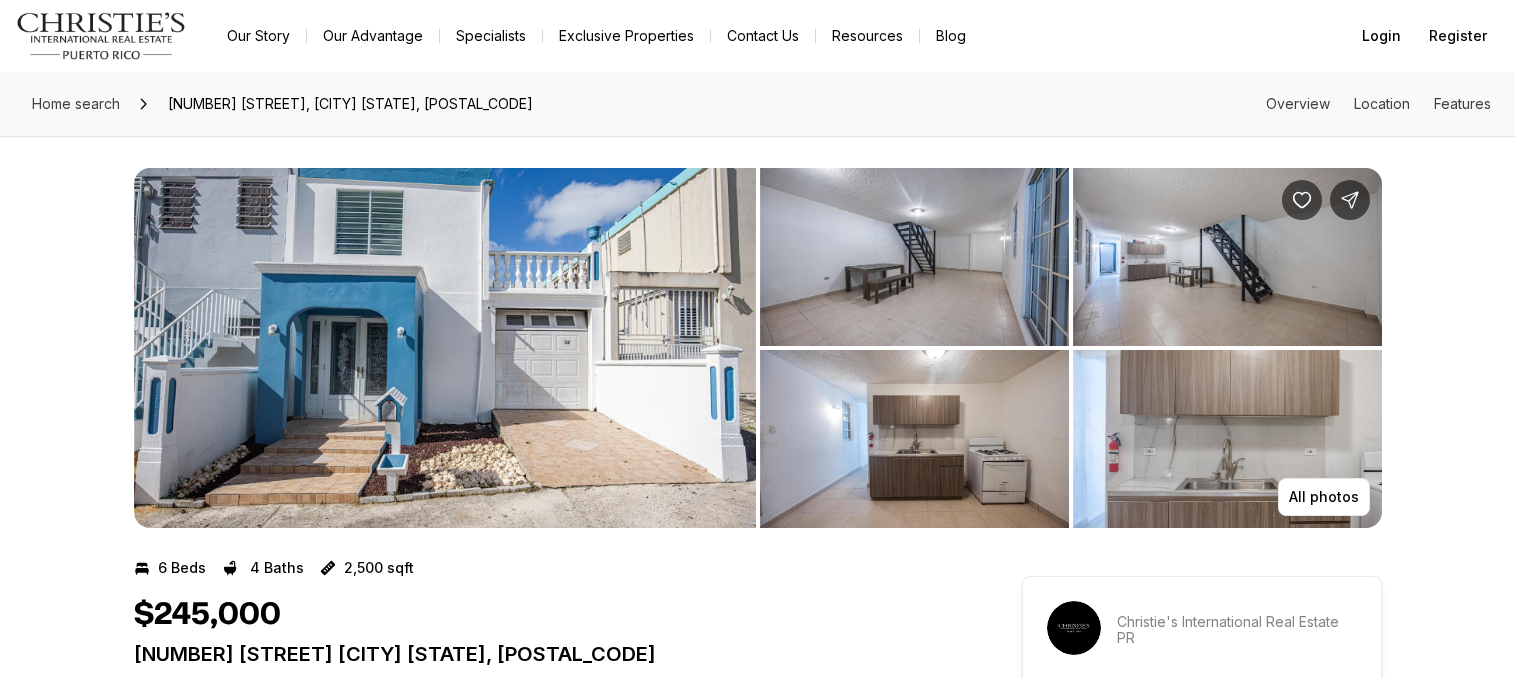 scroll, scrollTop: 0, scrollLeft: 0, axis: both 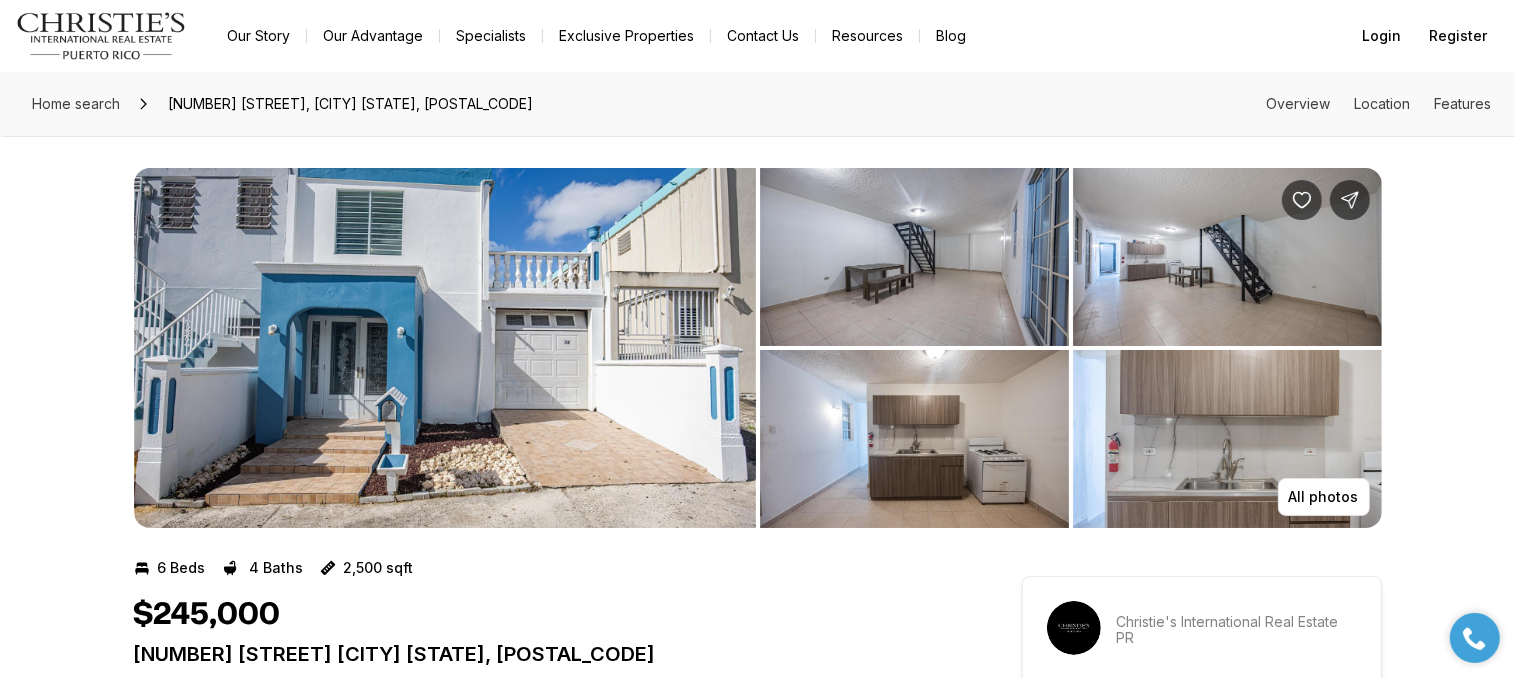 click on "Exclusive Properties" at bounding box center [626, 36] 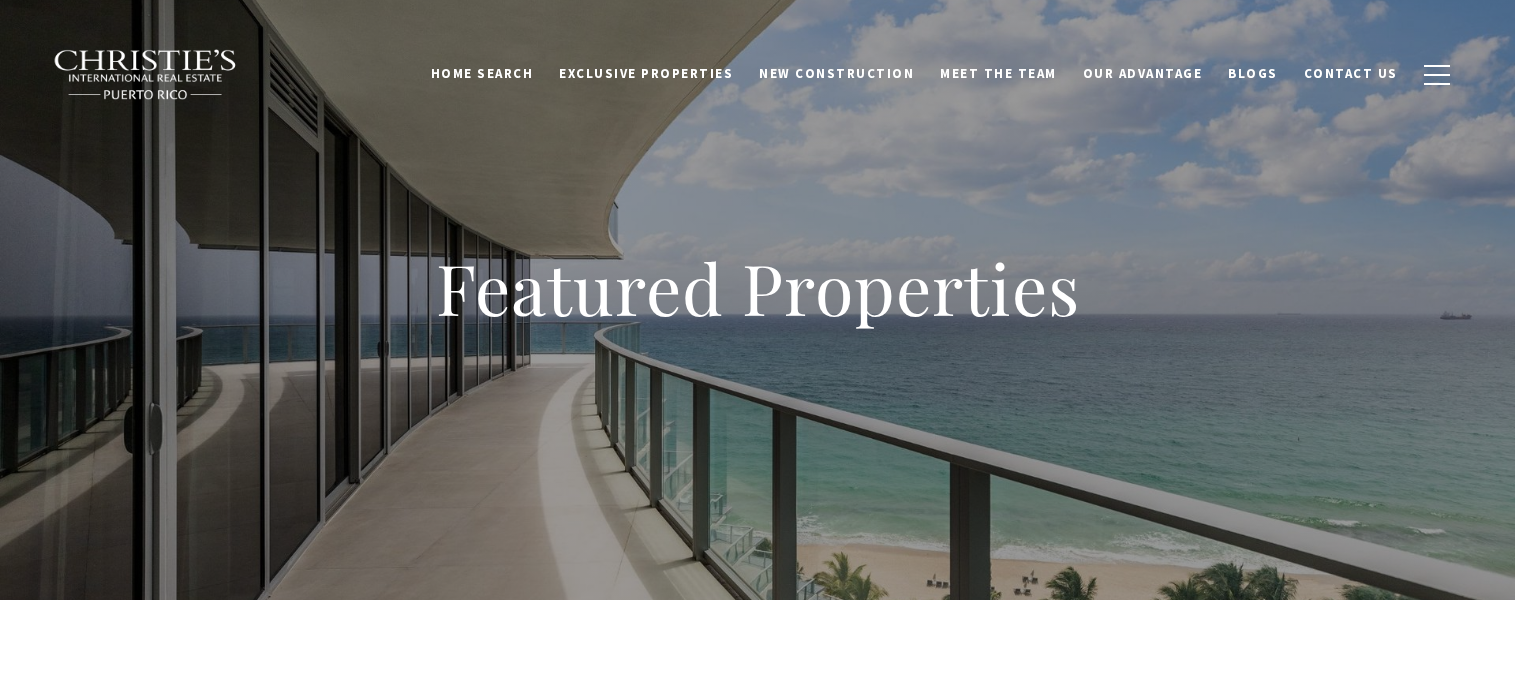 scroll, scrollTop: 0, scrollLeft: 0, axis: both 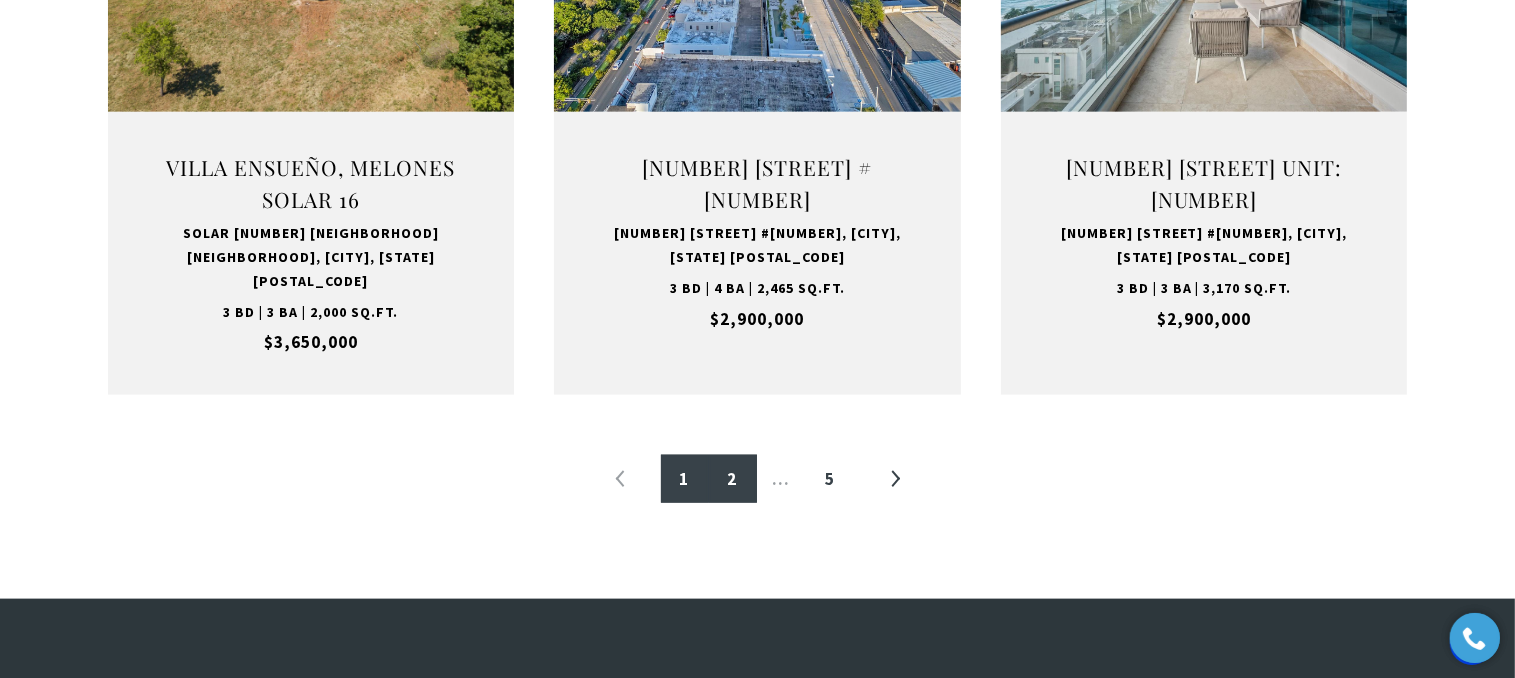 click on "2" at bounding box center [733, 479] 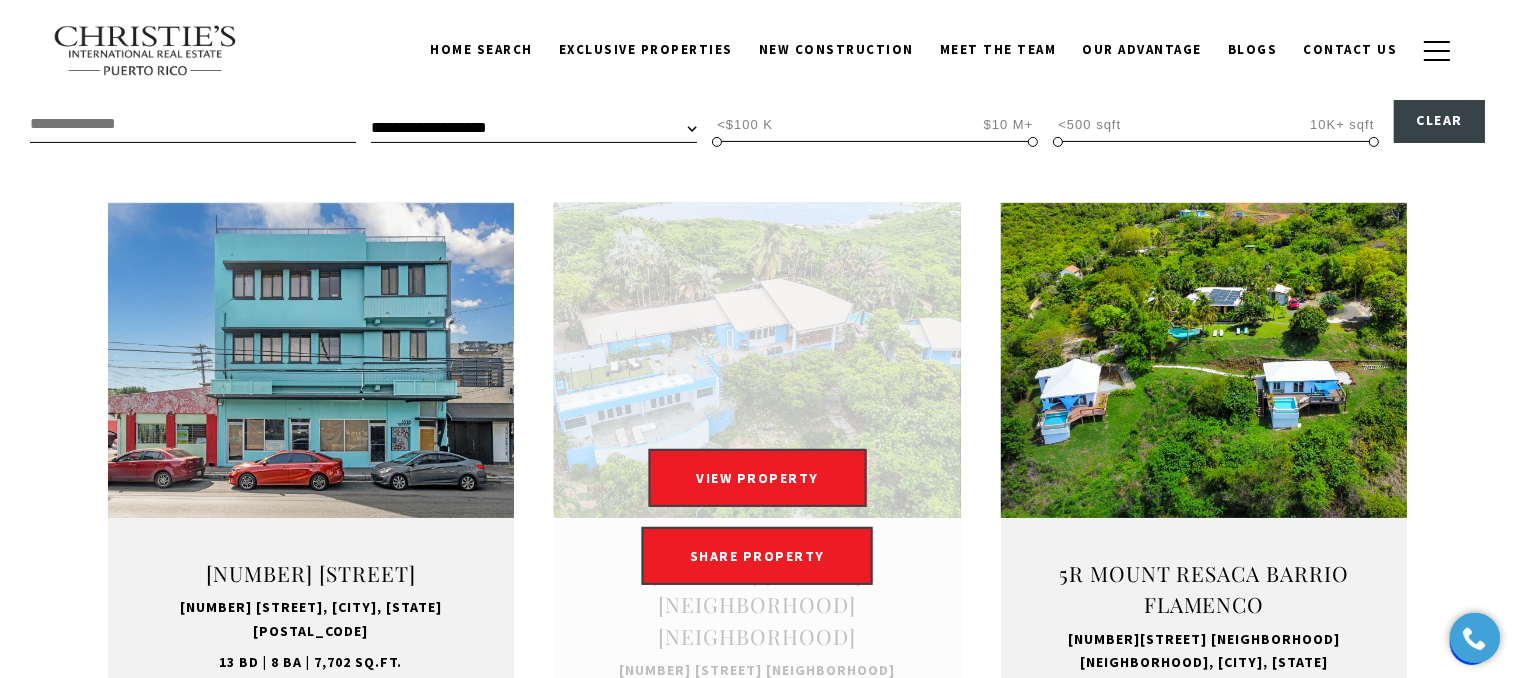 scroll, scrollTop: 600, scrollLeft: 0, axis: vertical 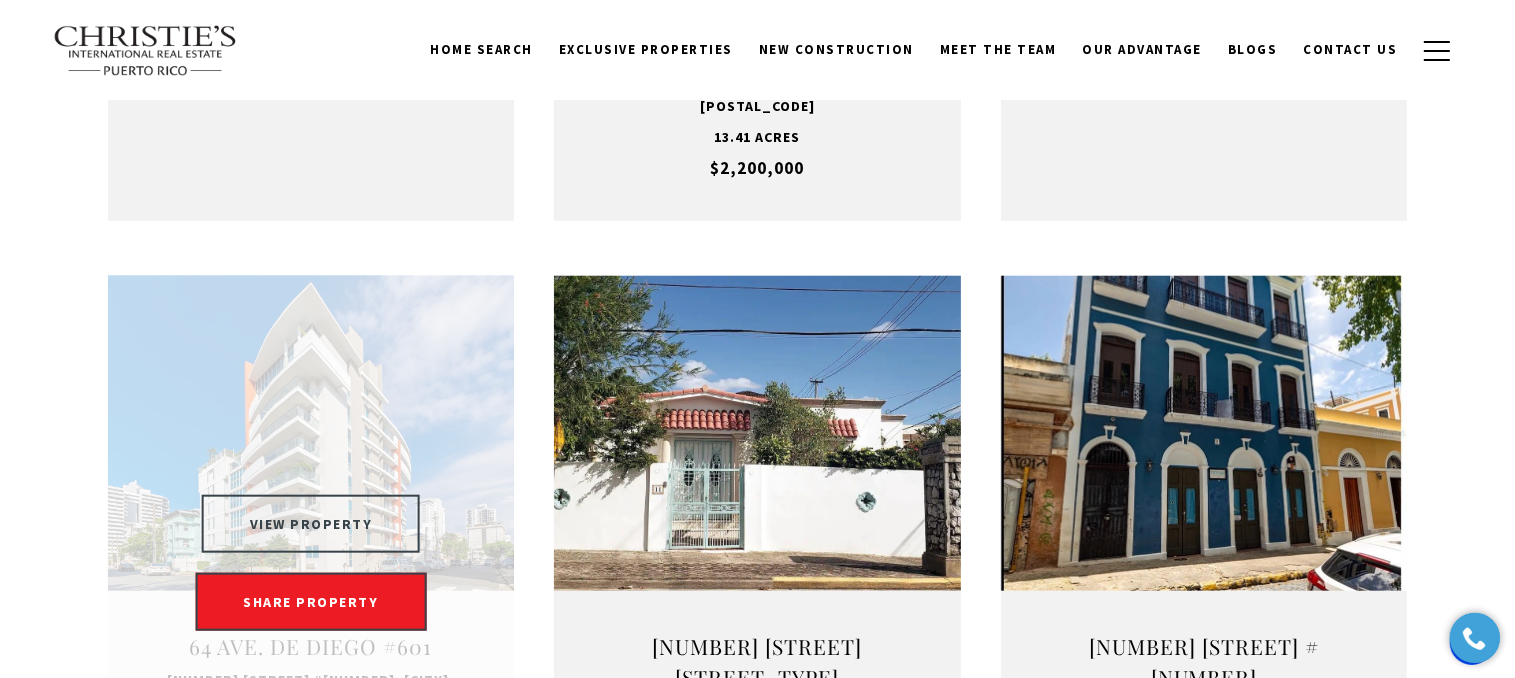 click on "VIEW PROPERTY" at bounding box center (311, 524) 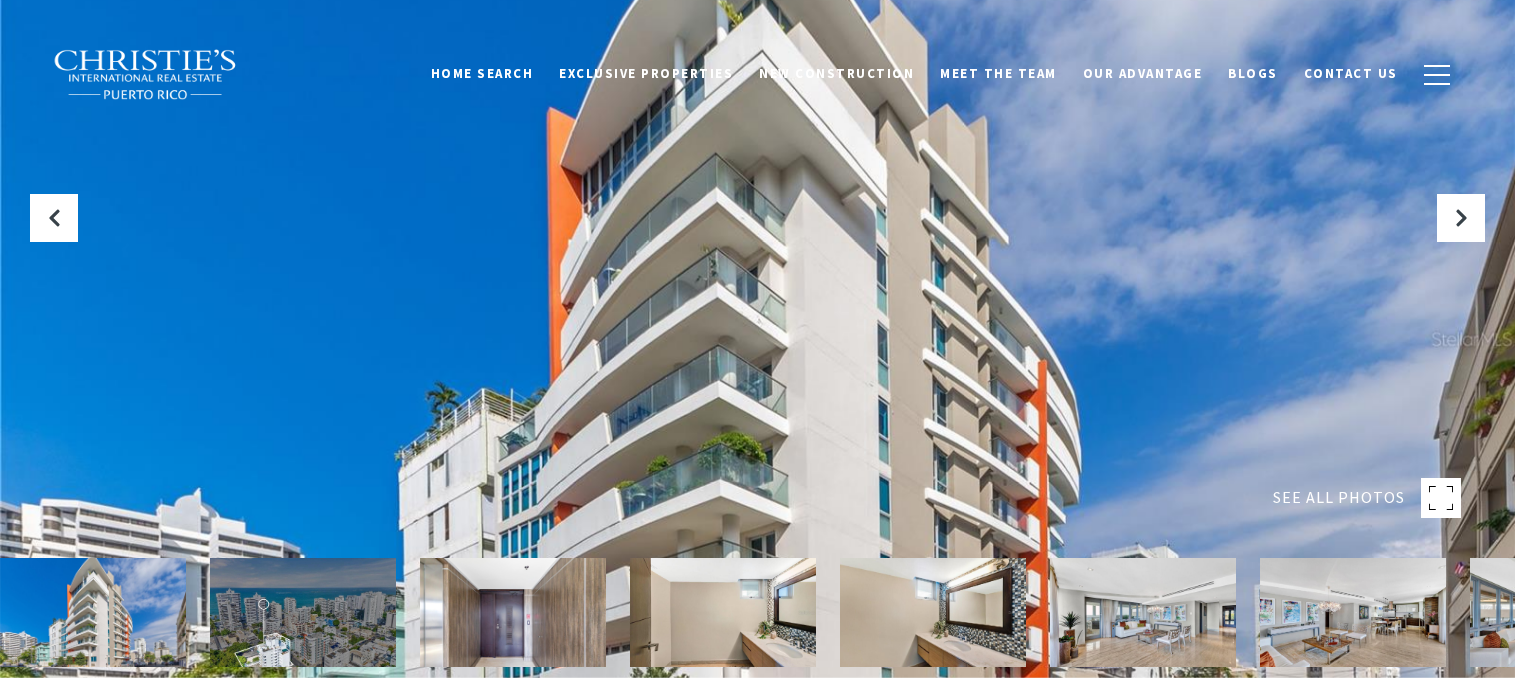 scroll, scrollTop: 0, scrollLeft: 0, axis: both 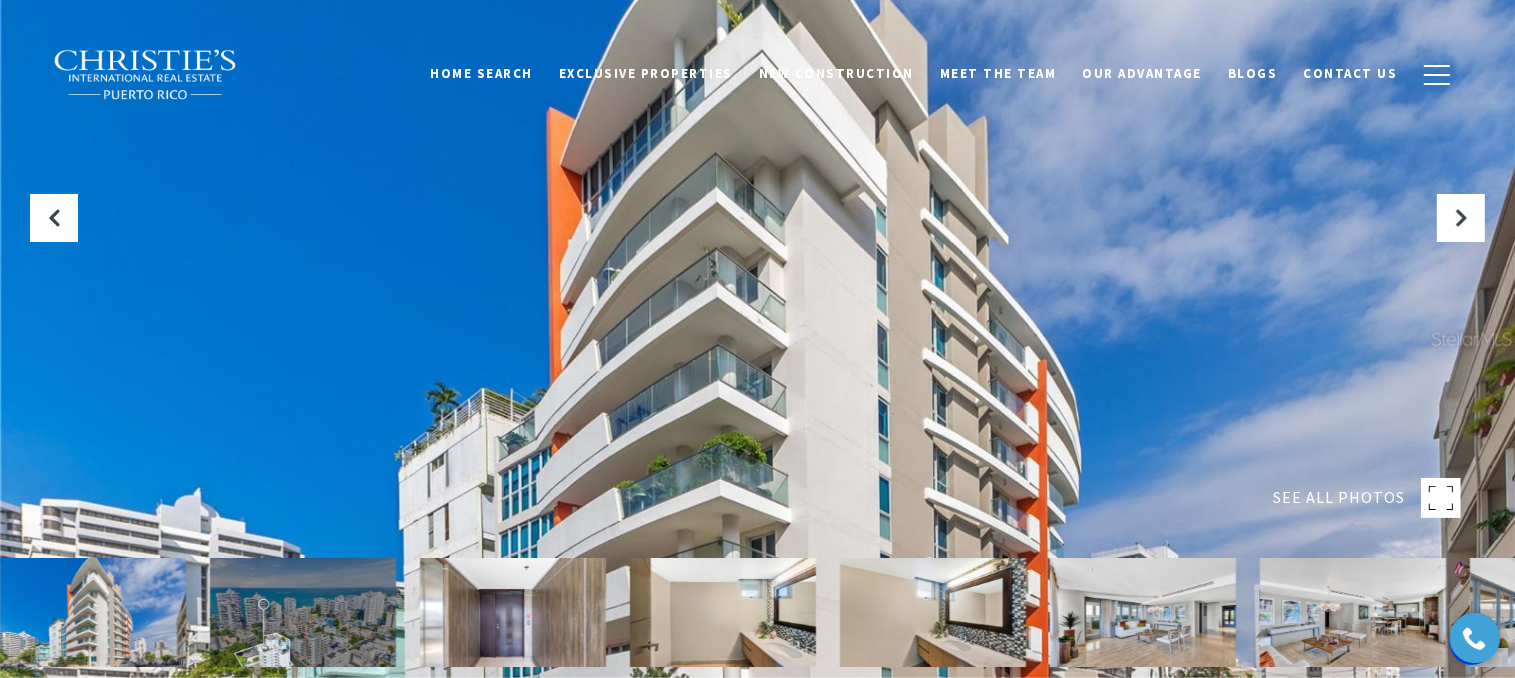 click at bounding box center (723, 612) 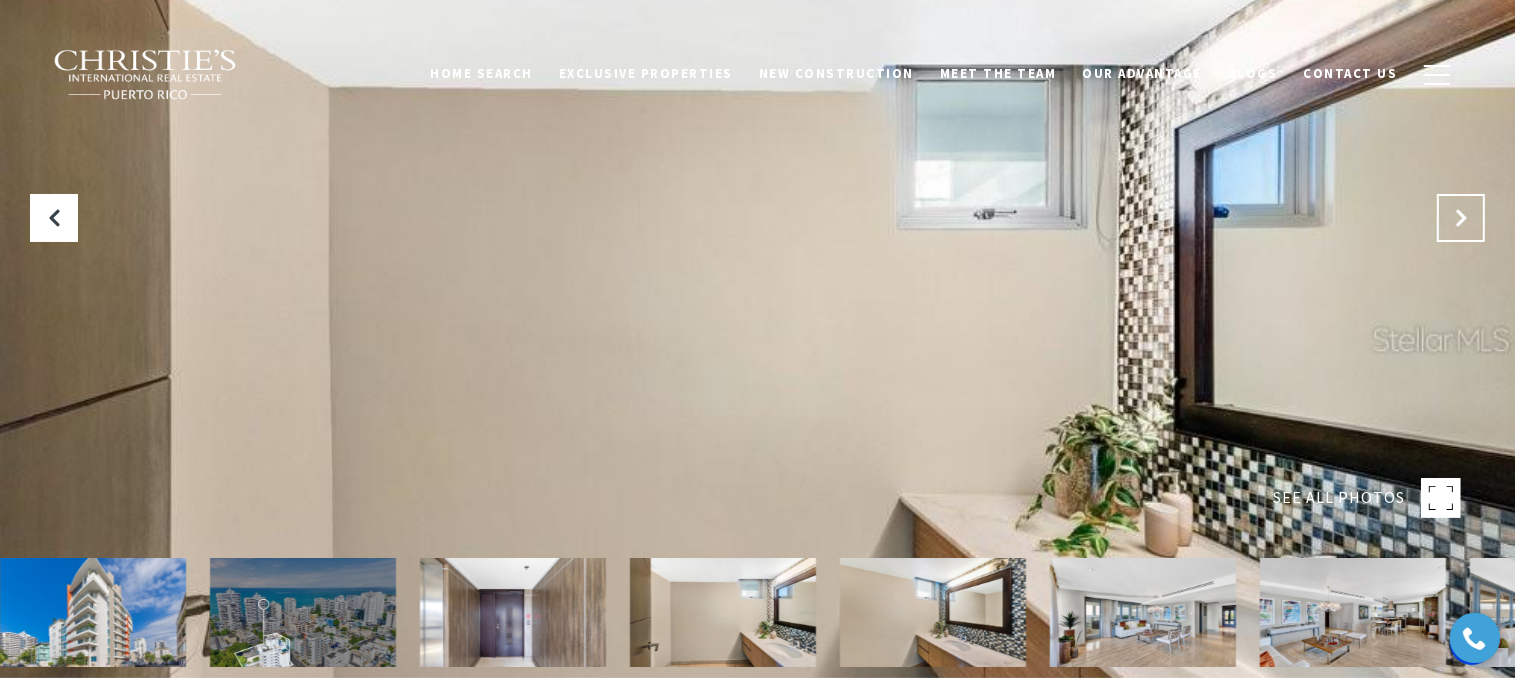 click at bounding box center [1461, 218] 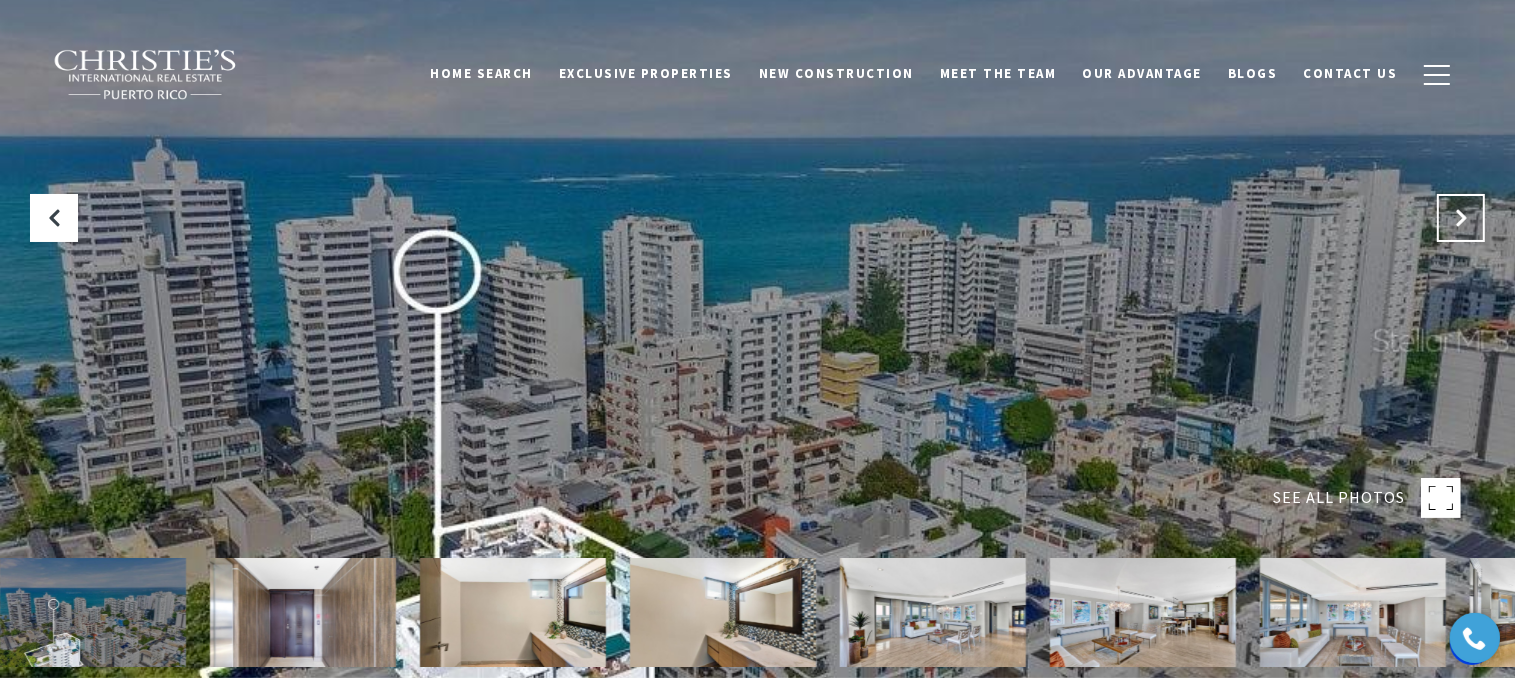 click at bounding box center (1461, 218) 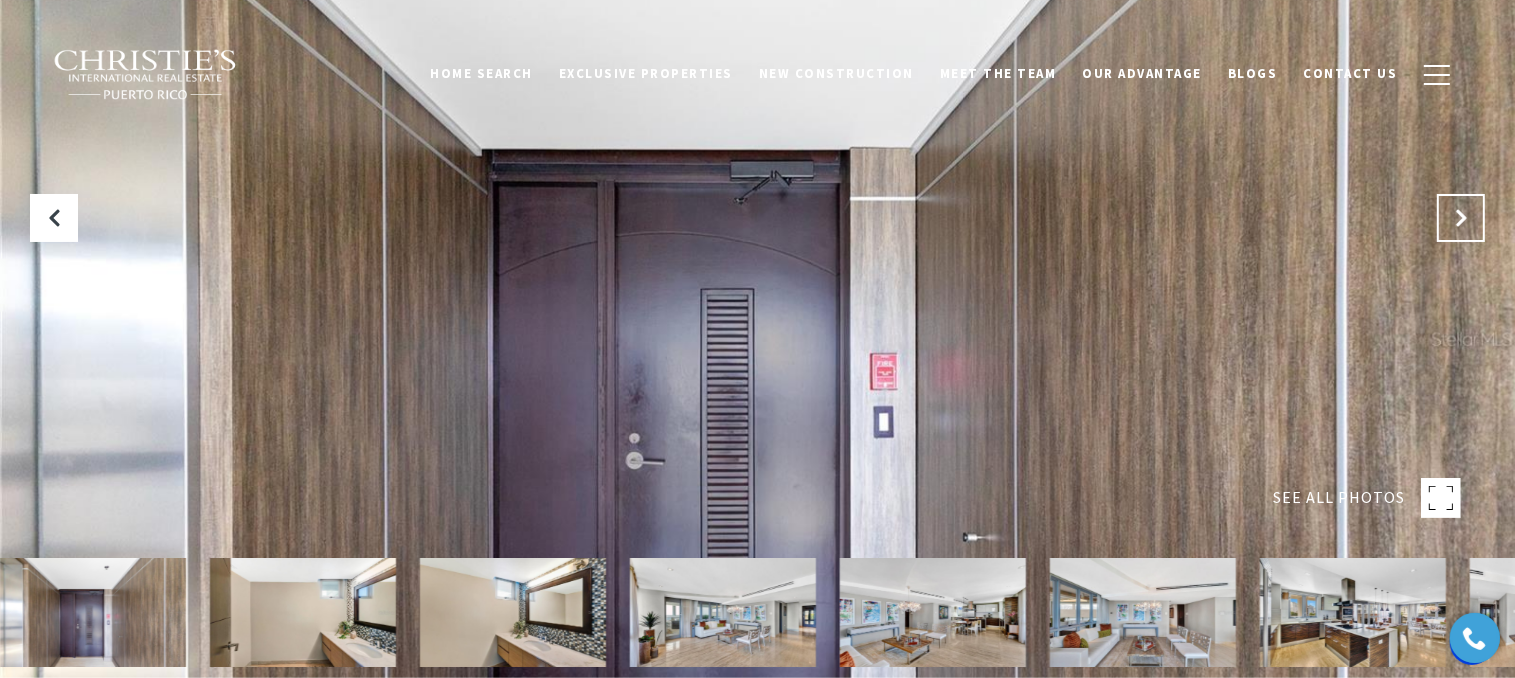 click at bounding box center [1461, 218] 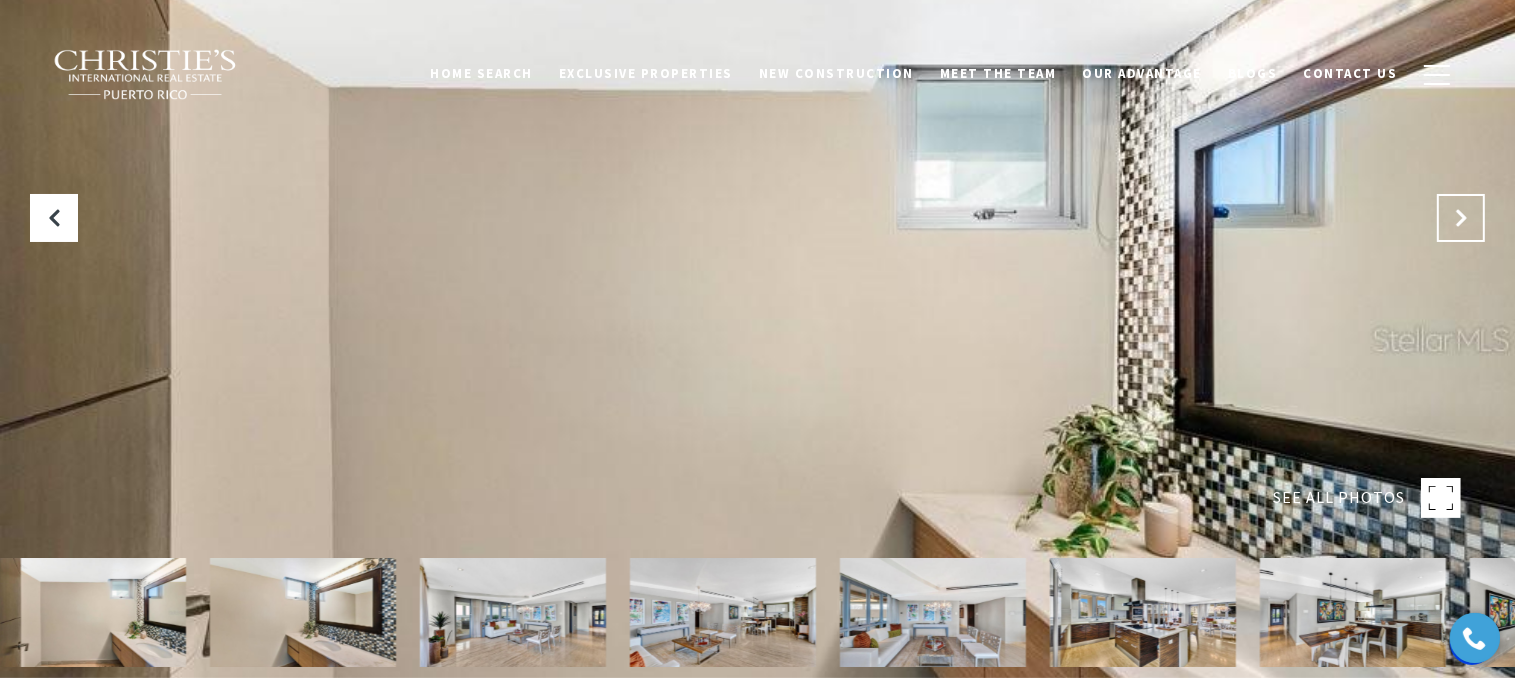click at bounding box center [1461, 218] 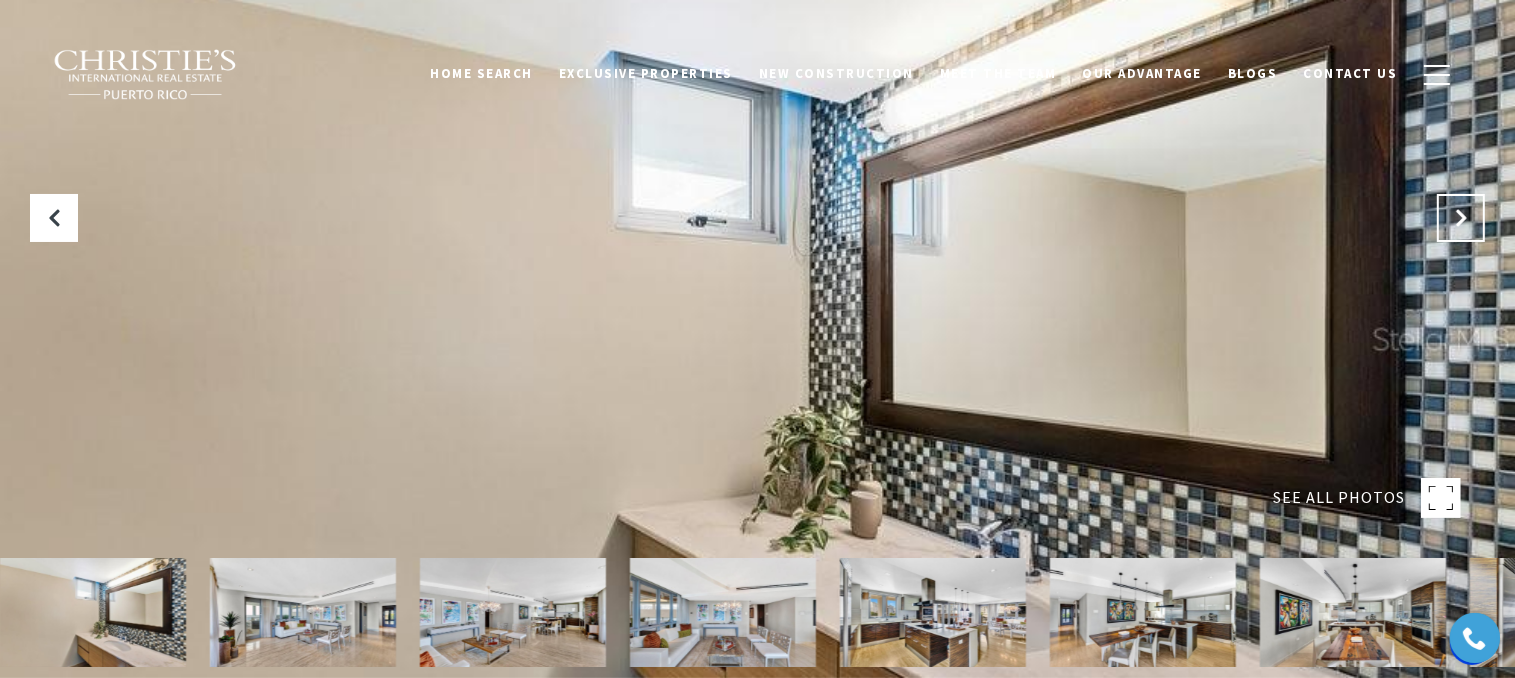 click at bounding box center (1461, 218) 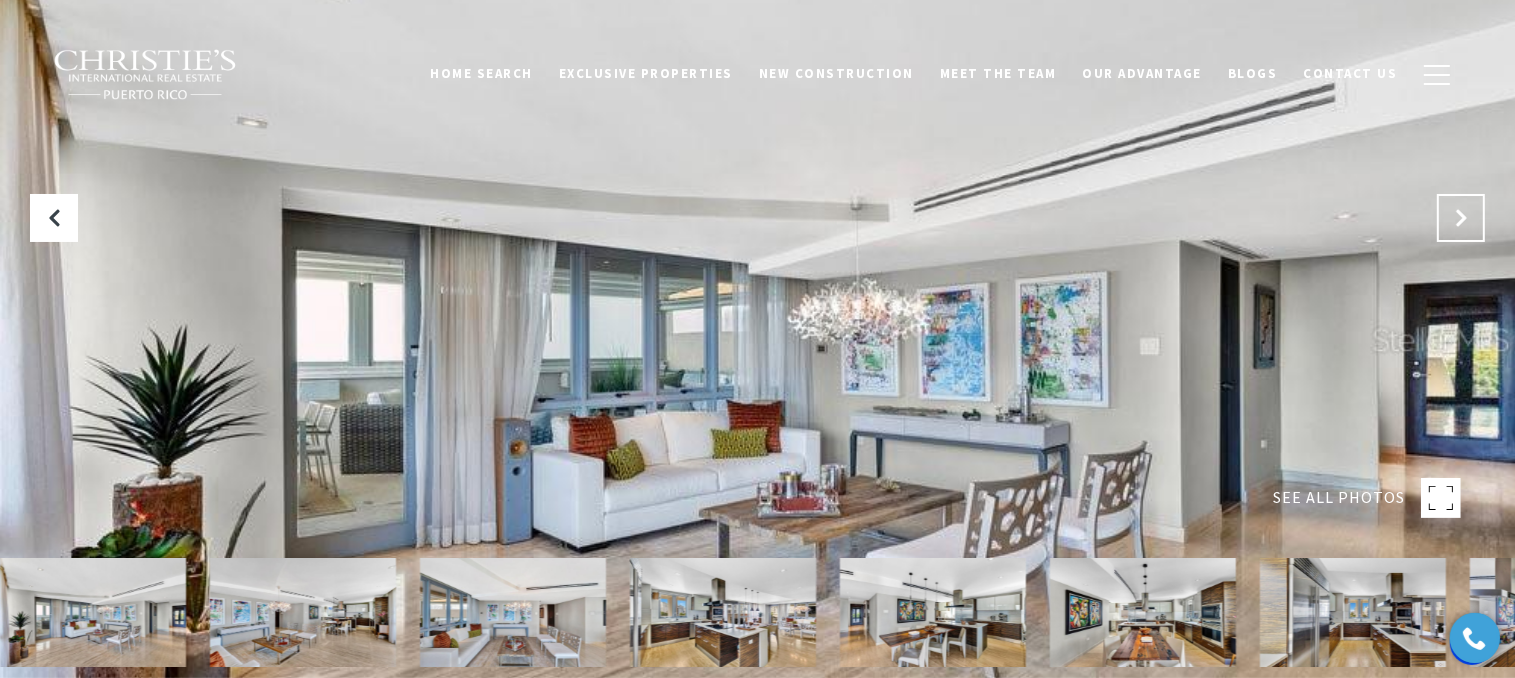 click at bounding box center [1461, 218] 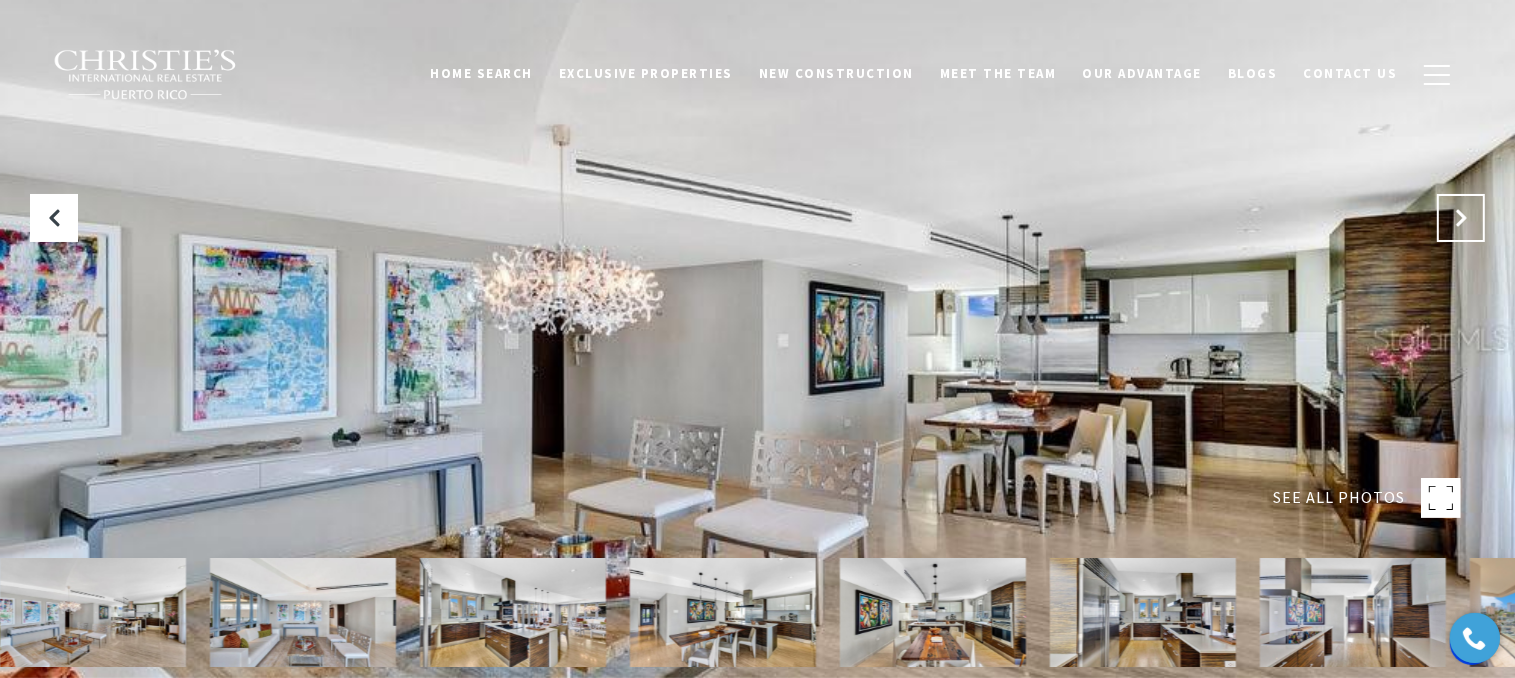 click at bounding box center (1461, 218) 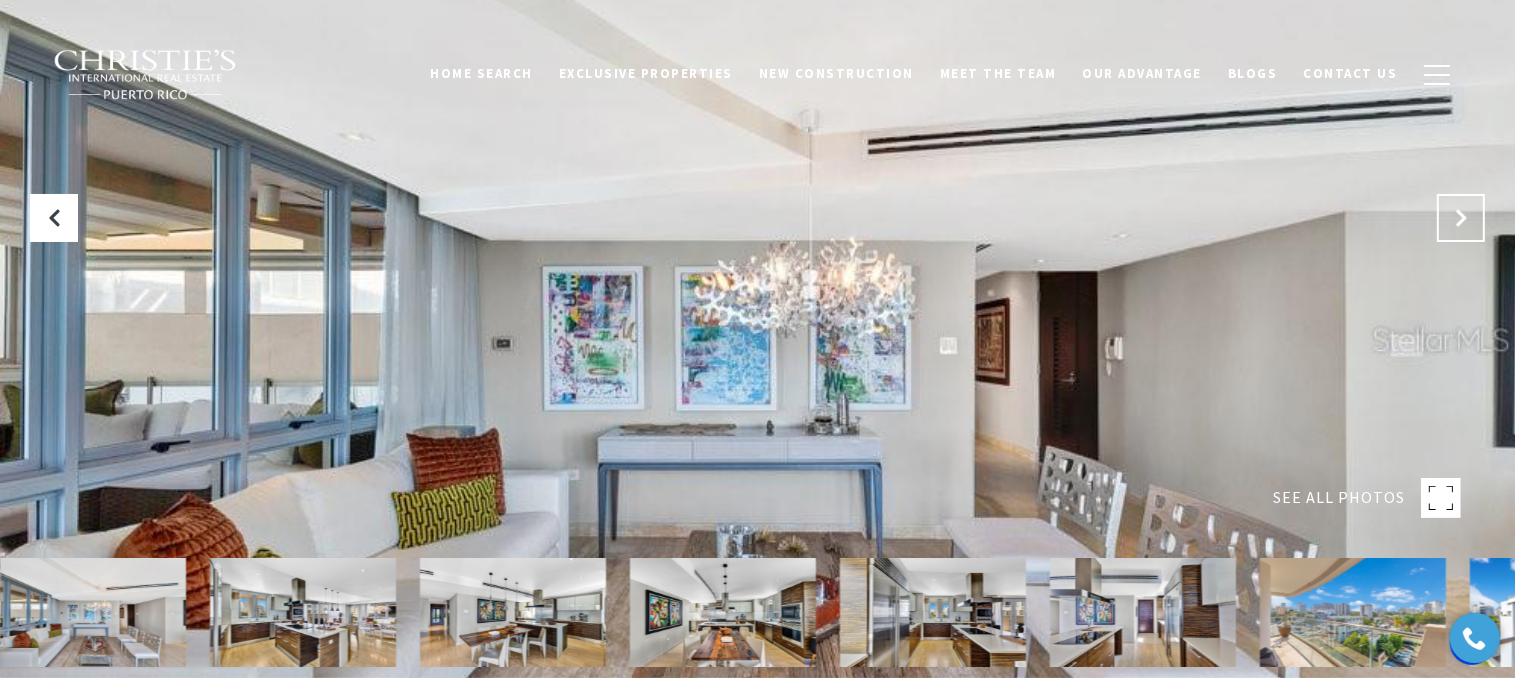 click at bounding box center (1461, 218) 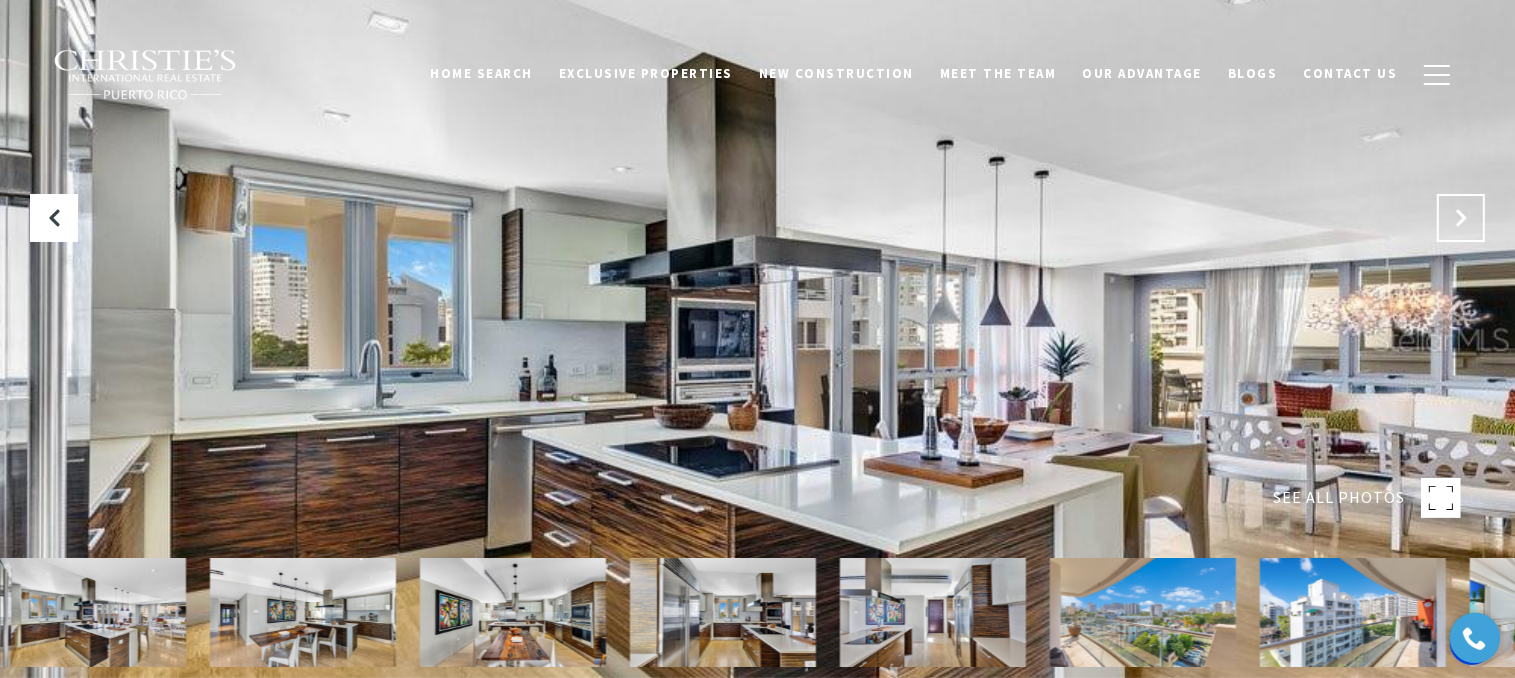 click at bounding box center (1461, 218) 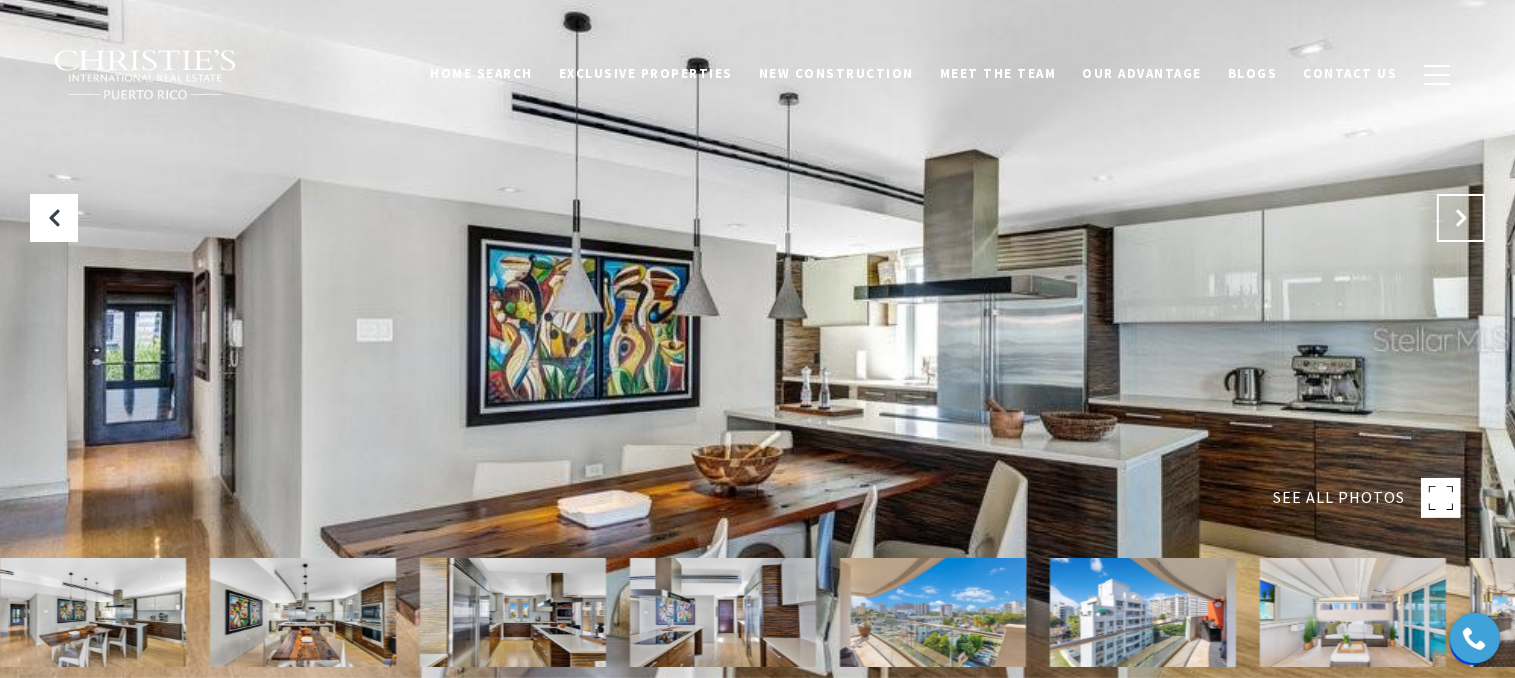 click at bounding box center [1461, 218] 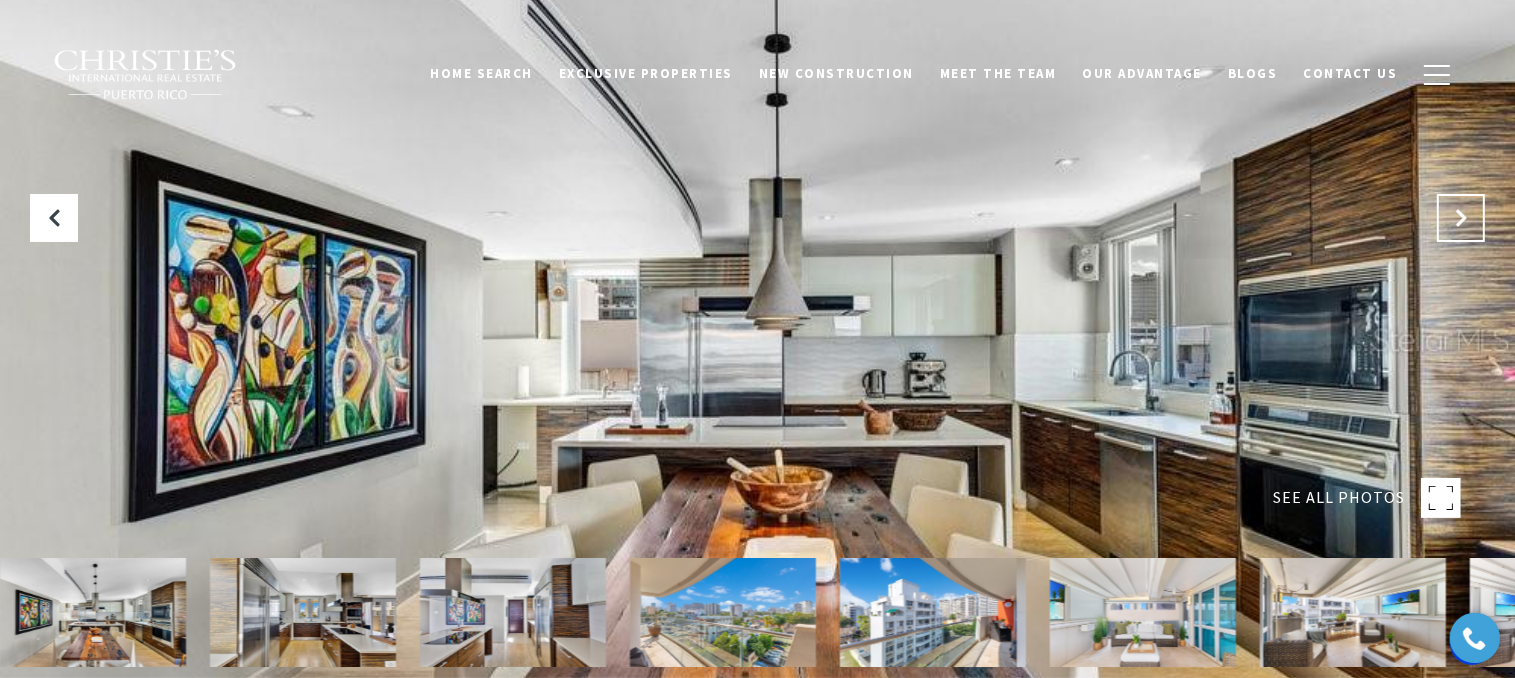 click at bounding box center (1461, 218) 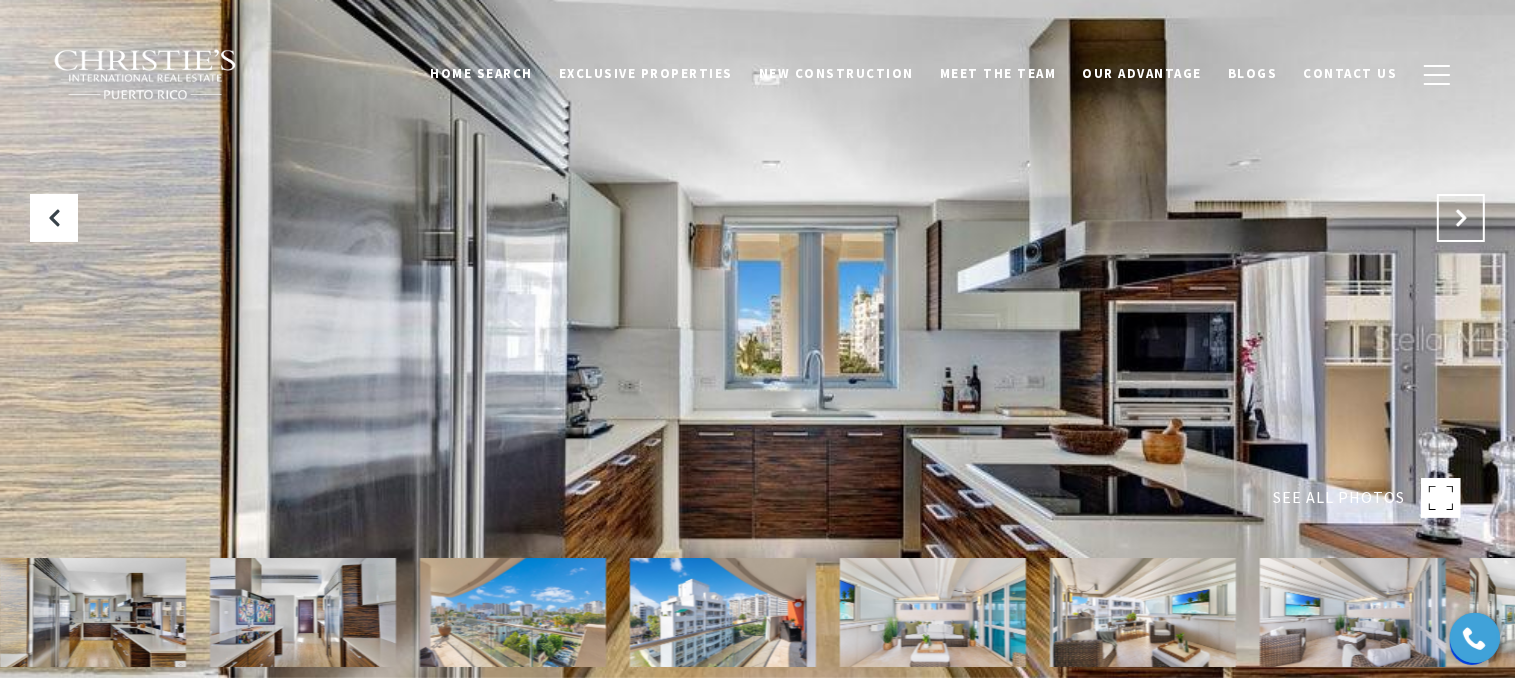 click at bounding box center (1461, 218) 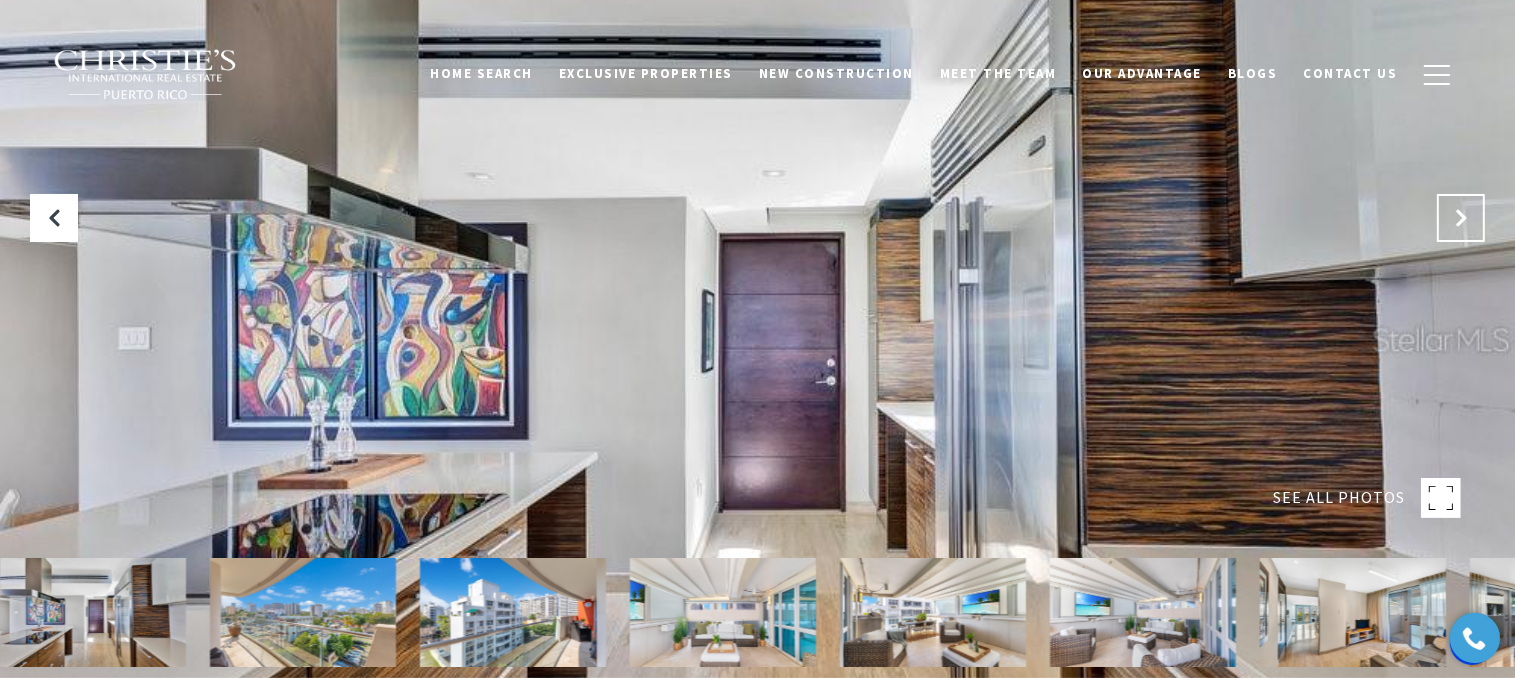 click at bounding box center [1461, 218] 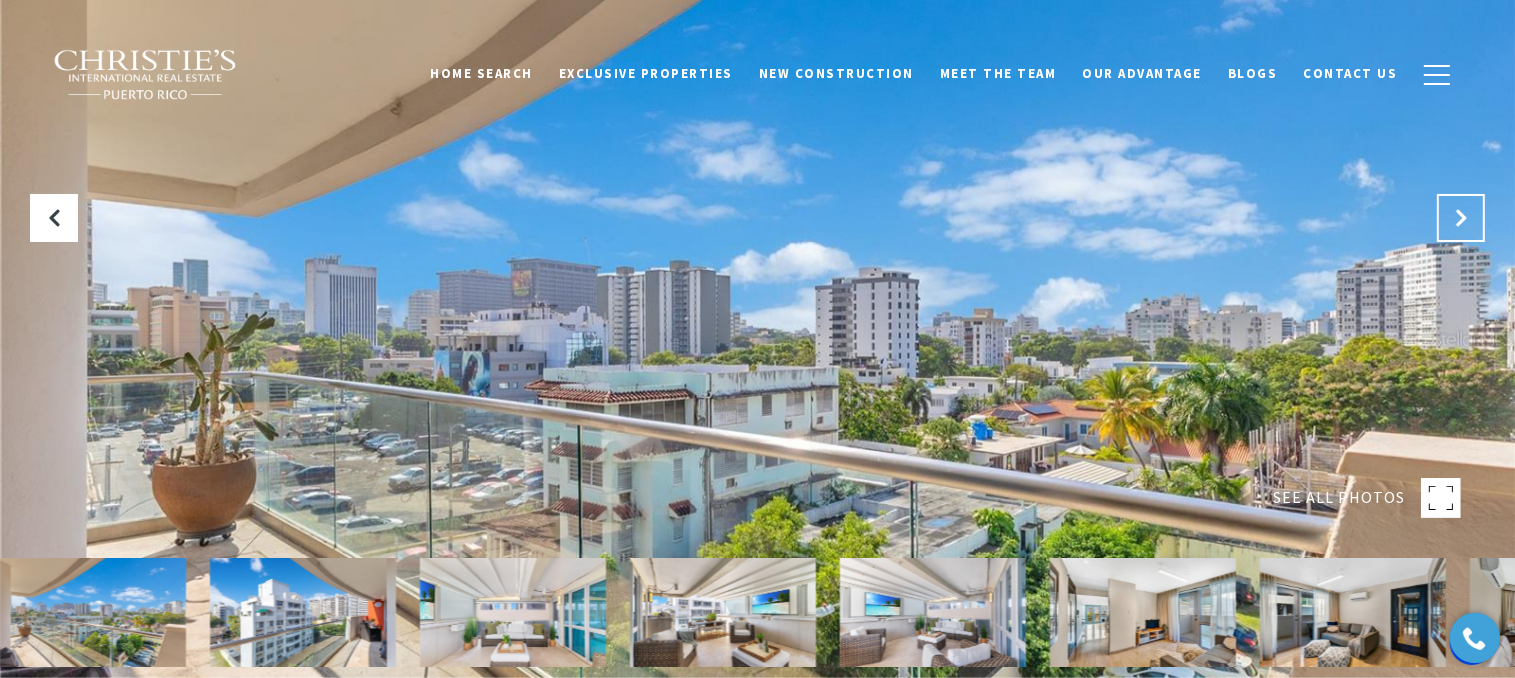 click at bounding box center [1461, 218] 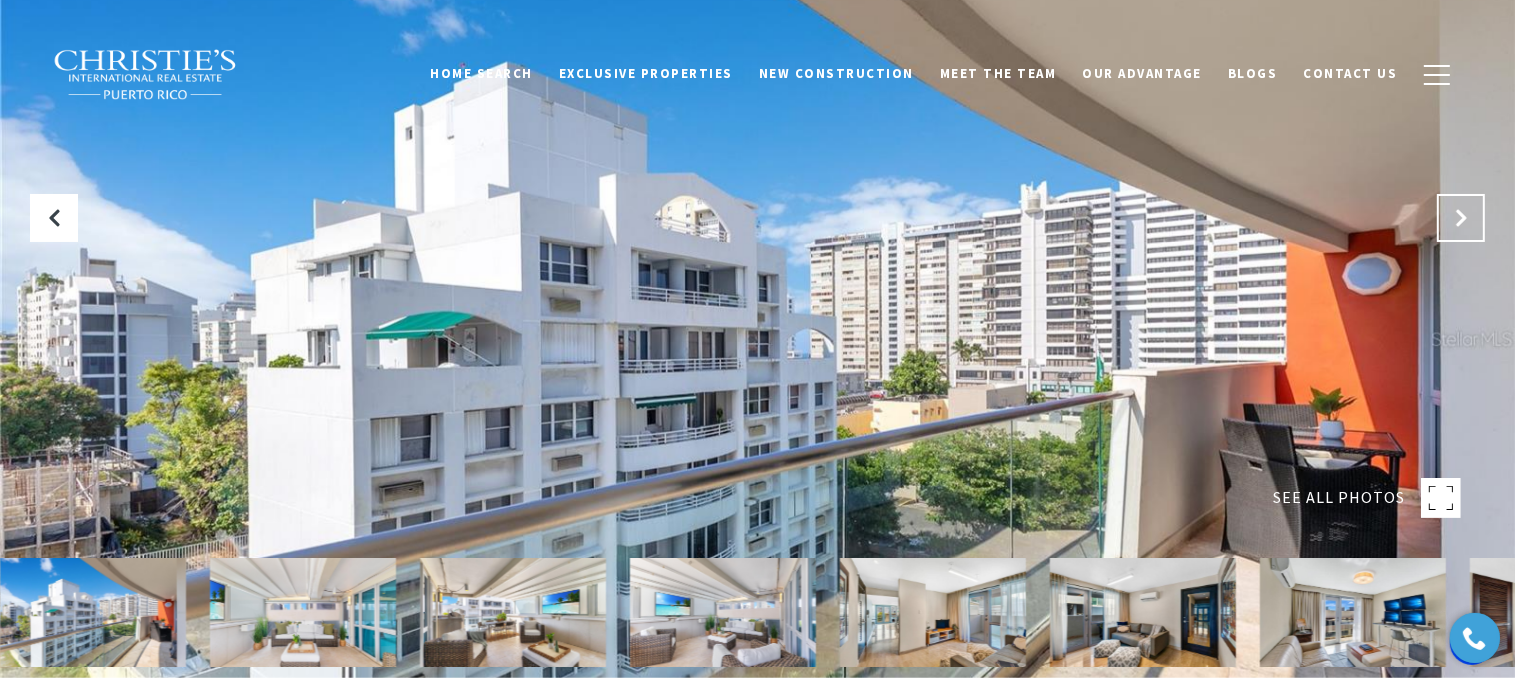 click at bounding box center [1461, 218] 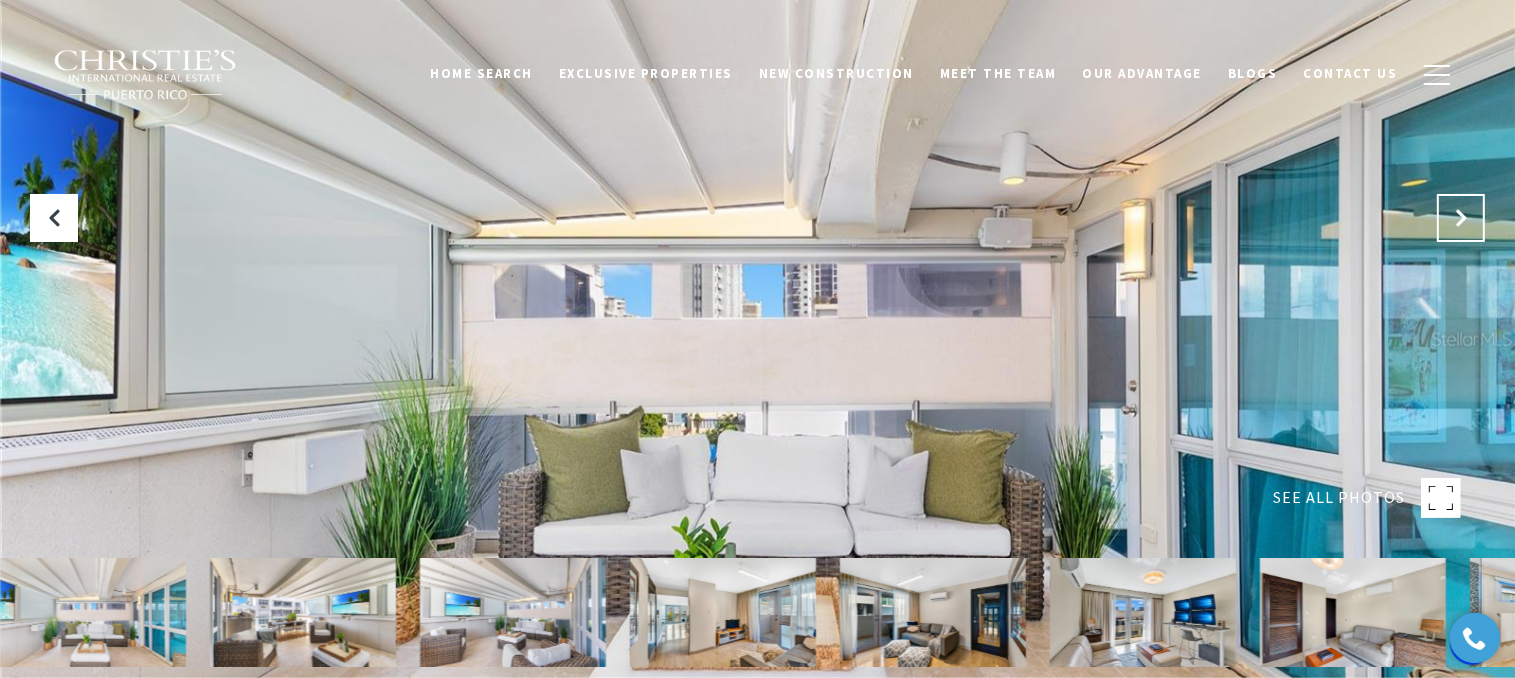 click at bounding box center [1461, 218] 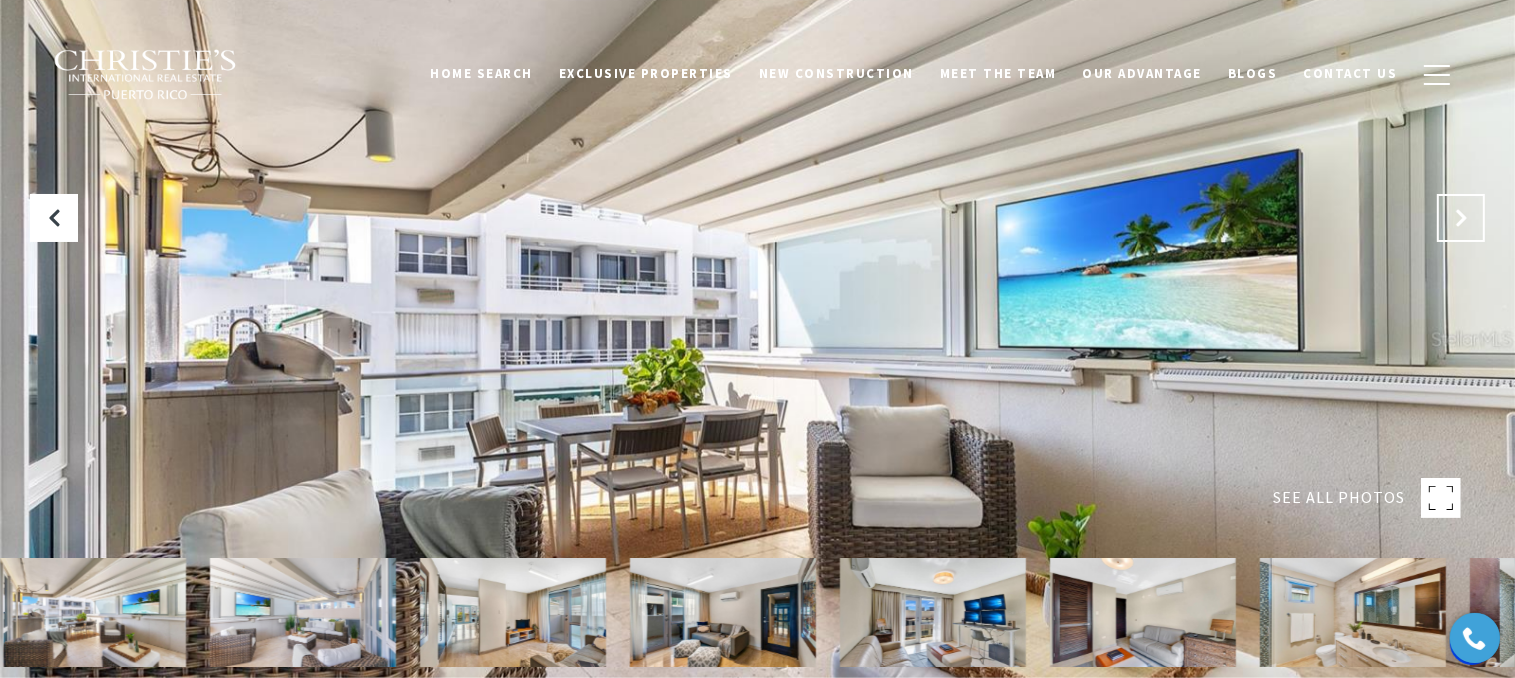click at bounding box center (1461, 218) 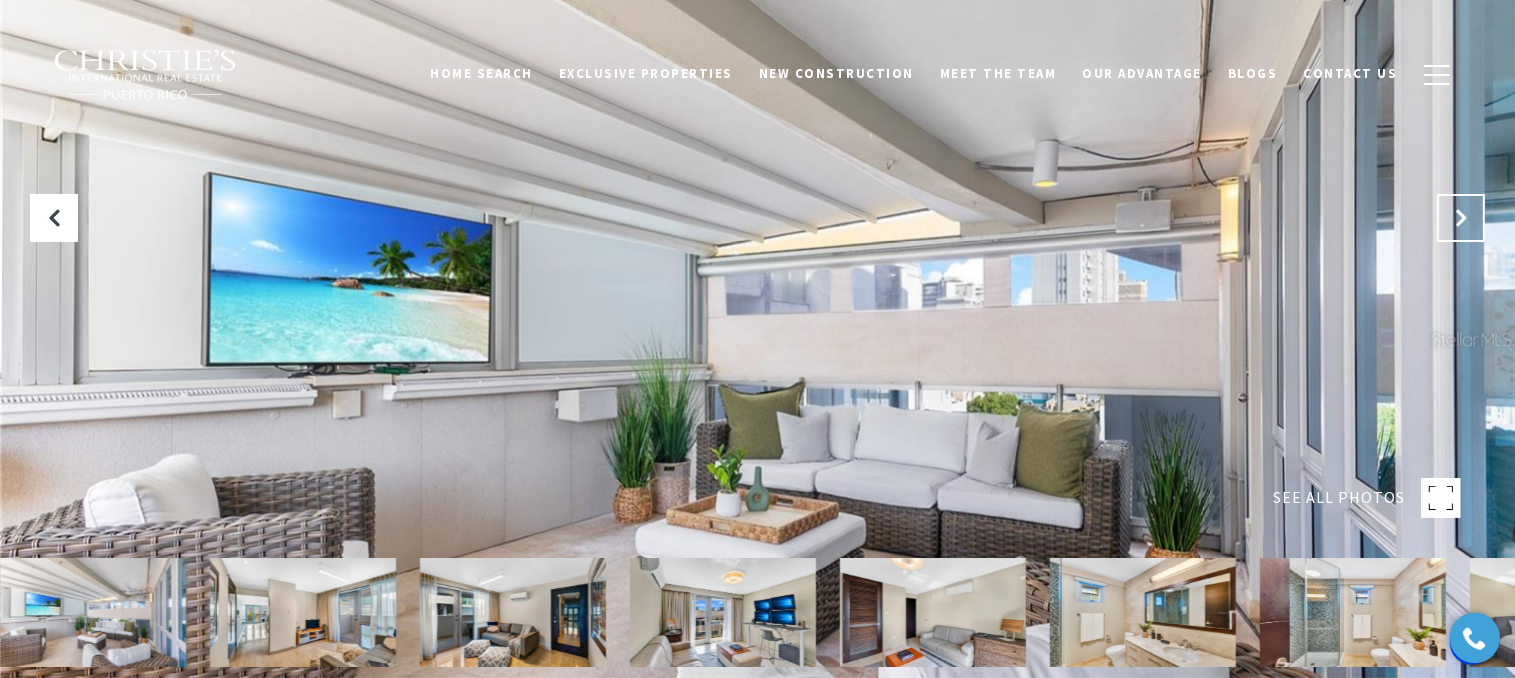 click at bounding box center [1461, 218] 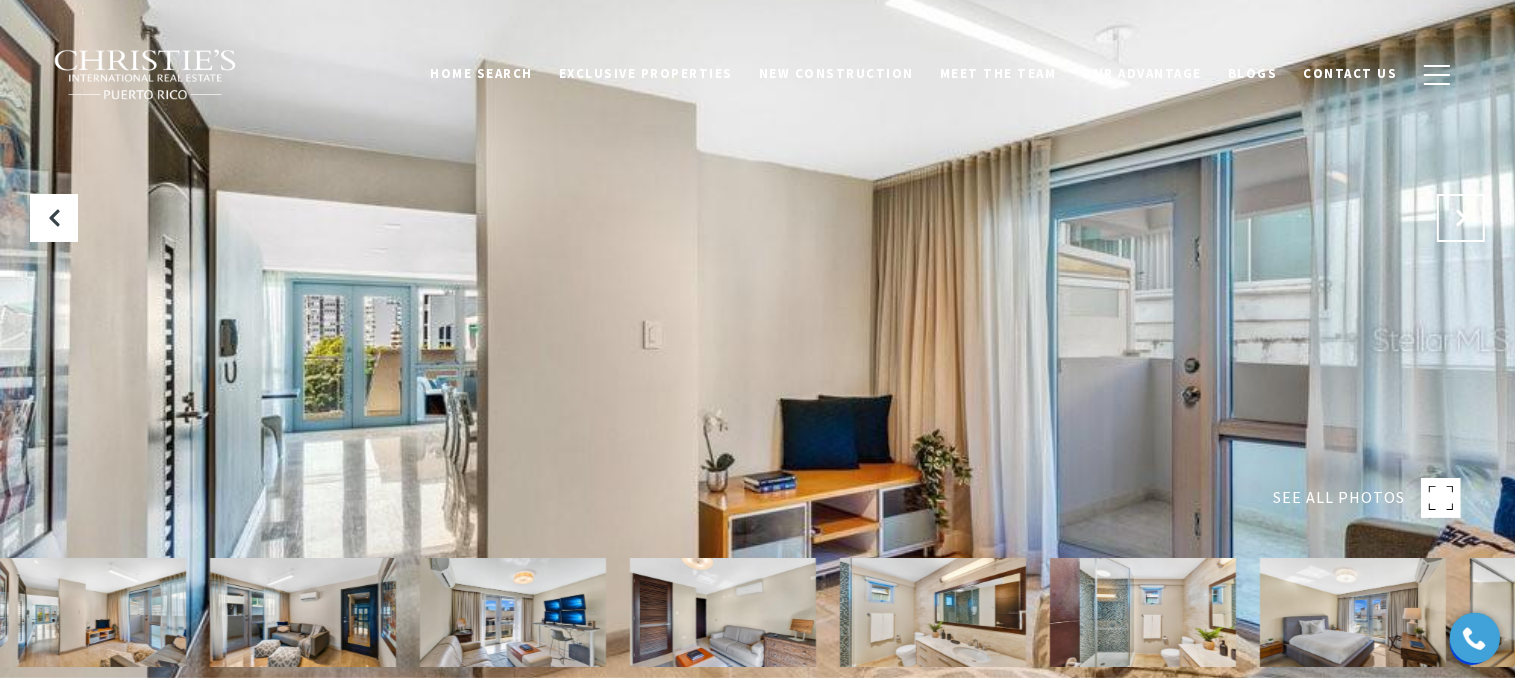 click at bounding box center (1461, 218) 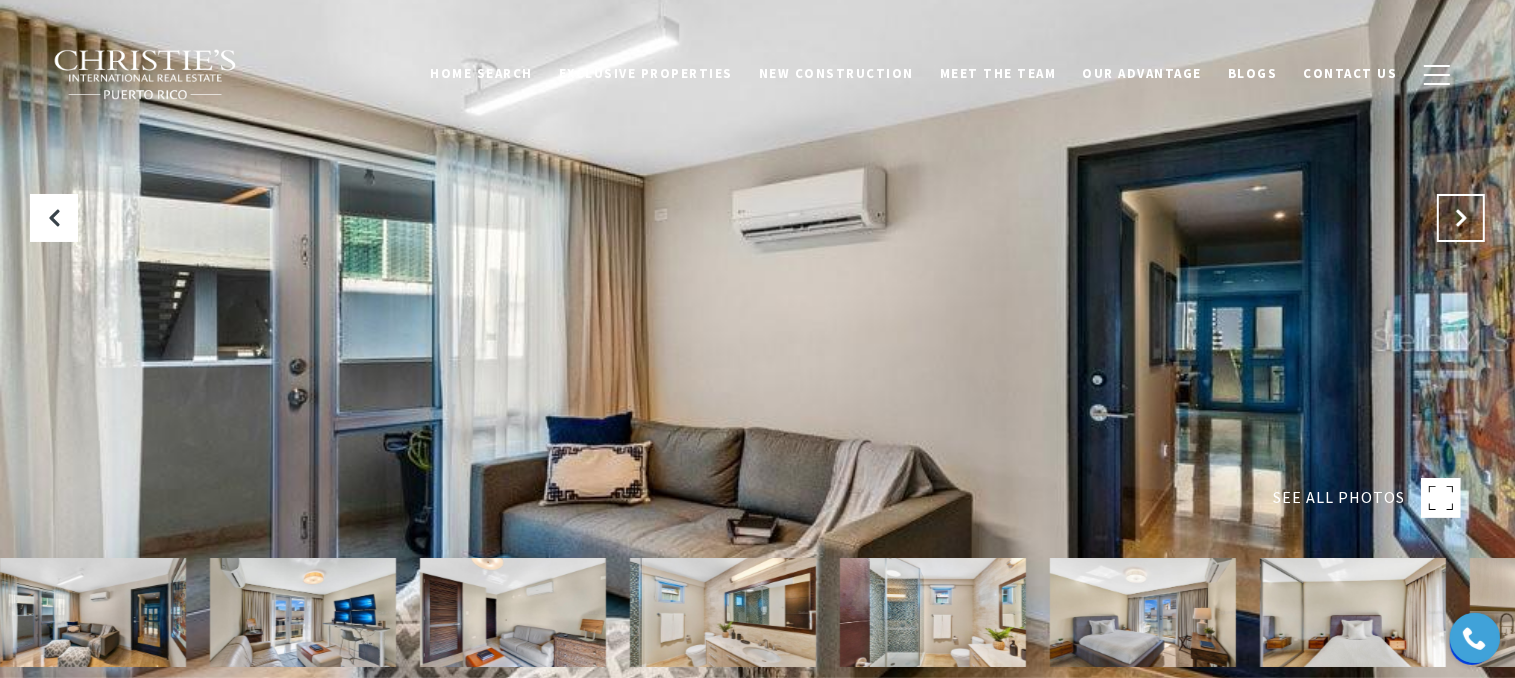 click at bounding box center [1461, 218] 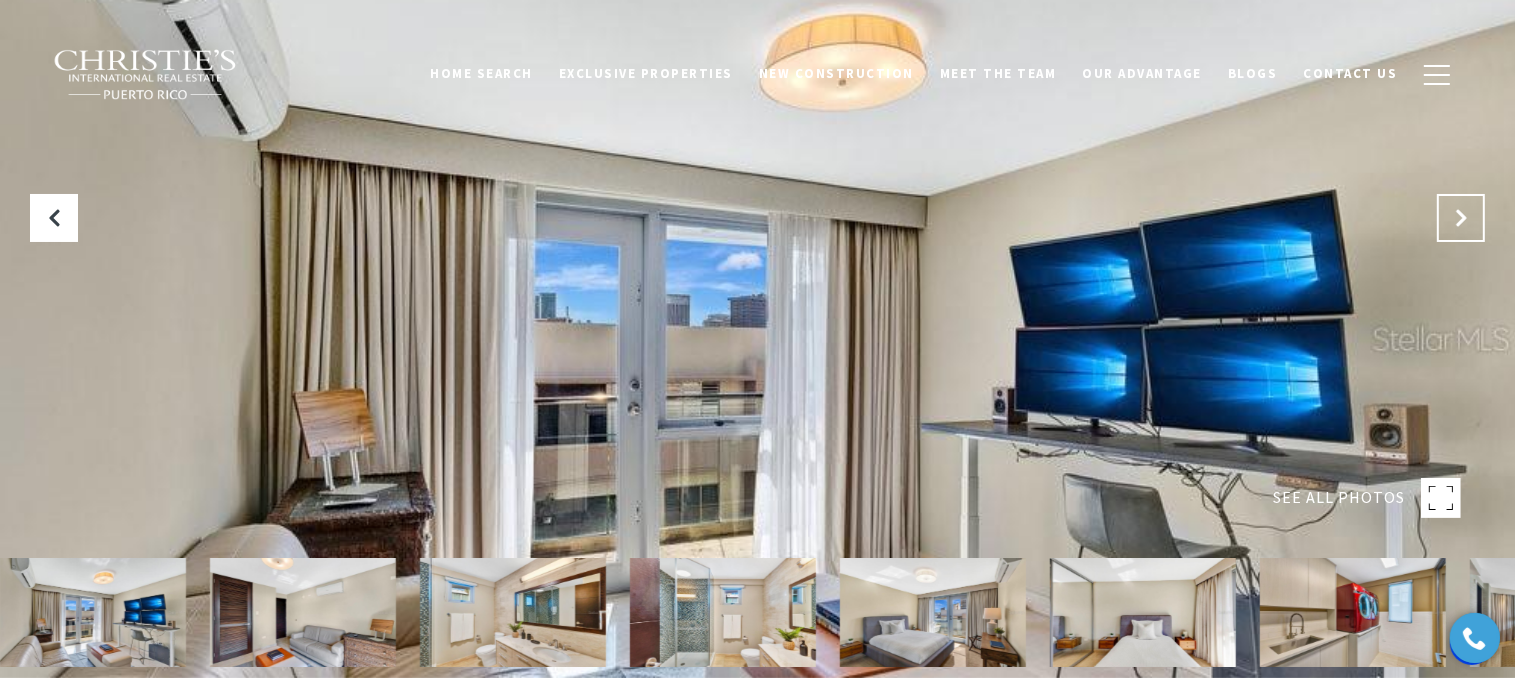 click at bounding box center [1461, 218] 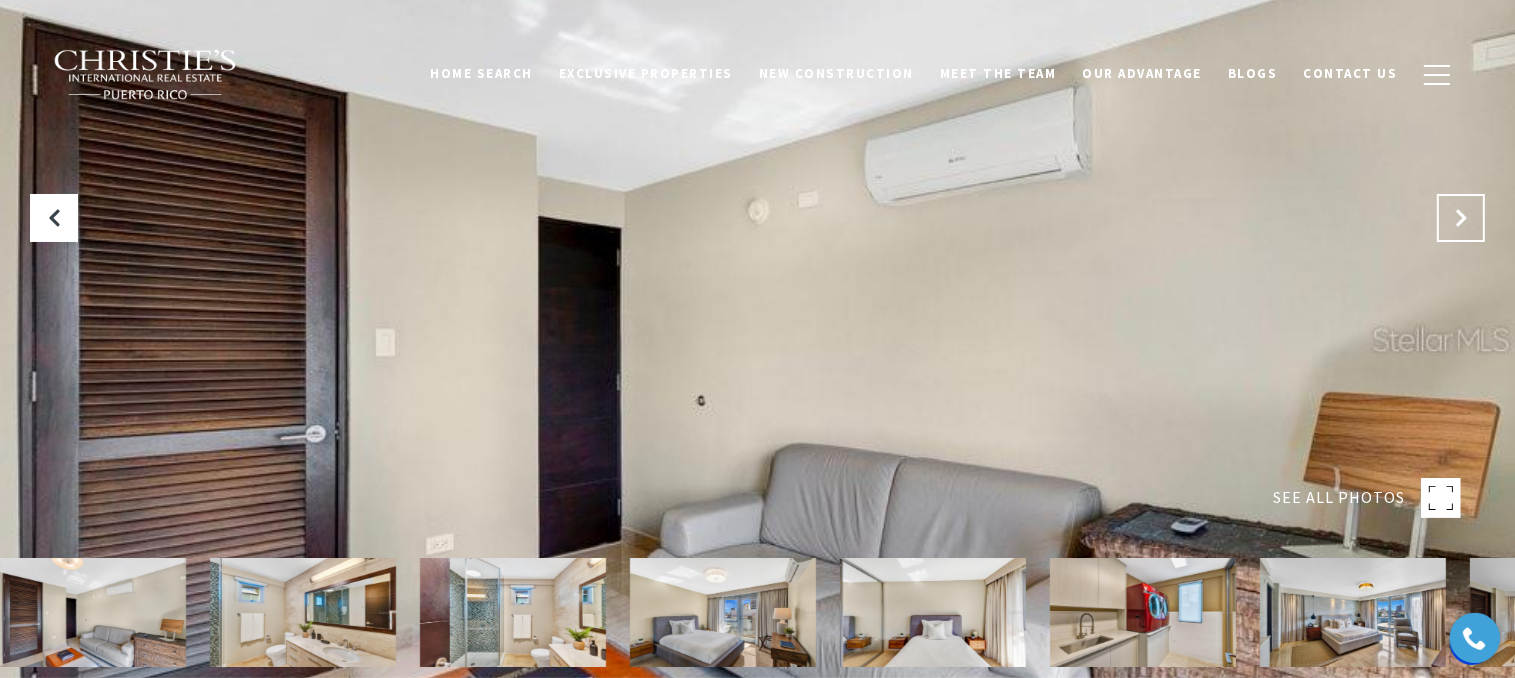 click at bounding box center [1461, 218] 